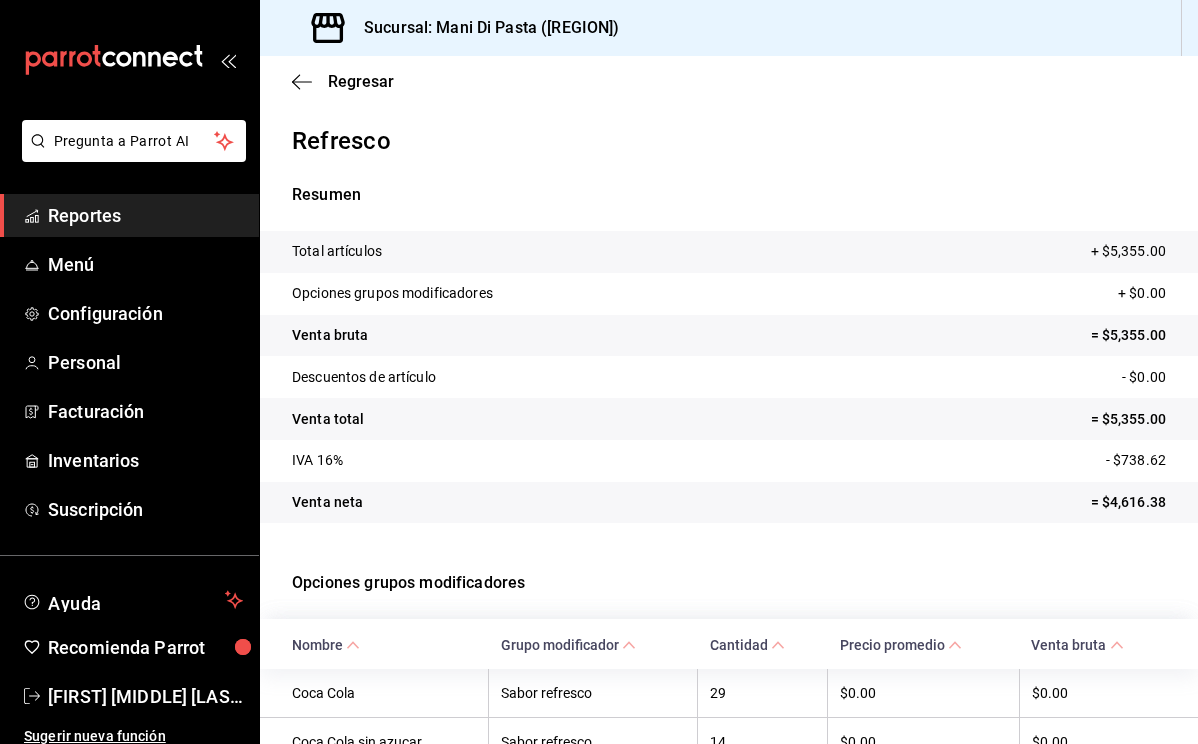 scroll, scrollTop: 0, scrollLeft: 0, axis: both 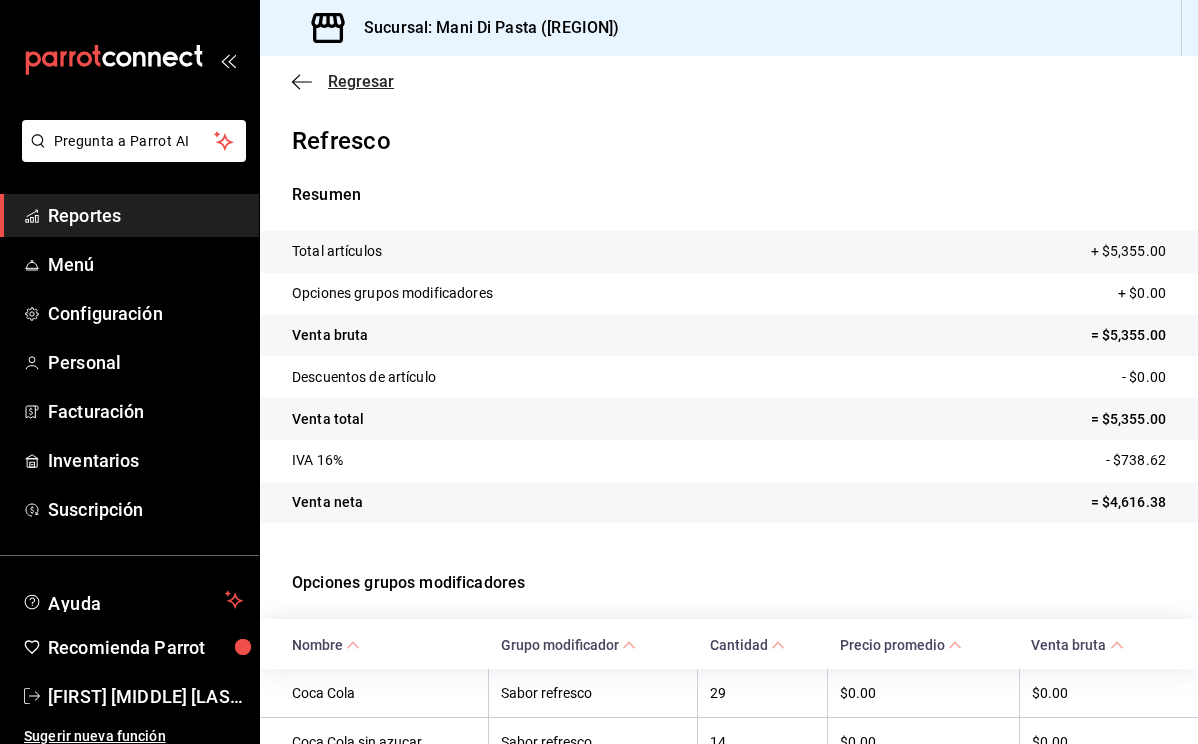click 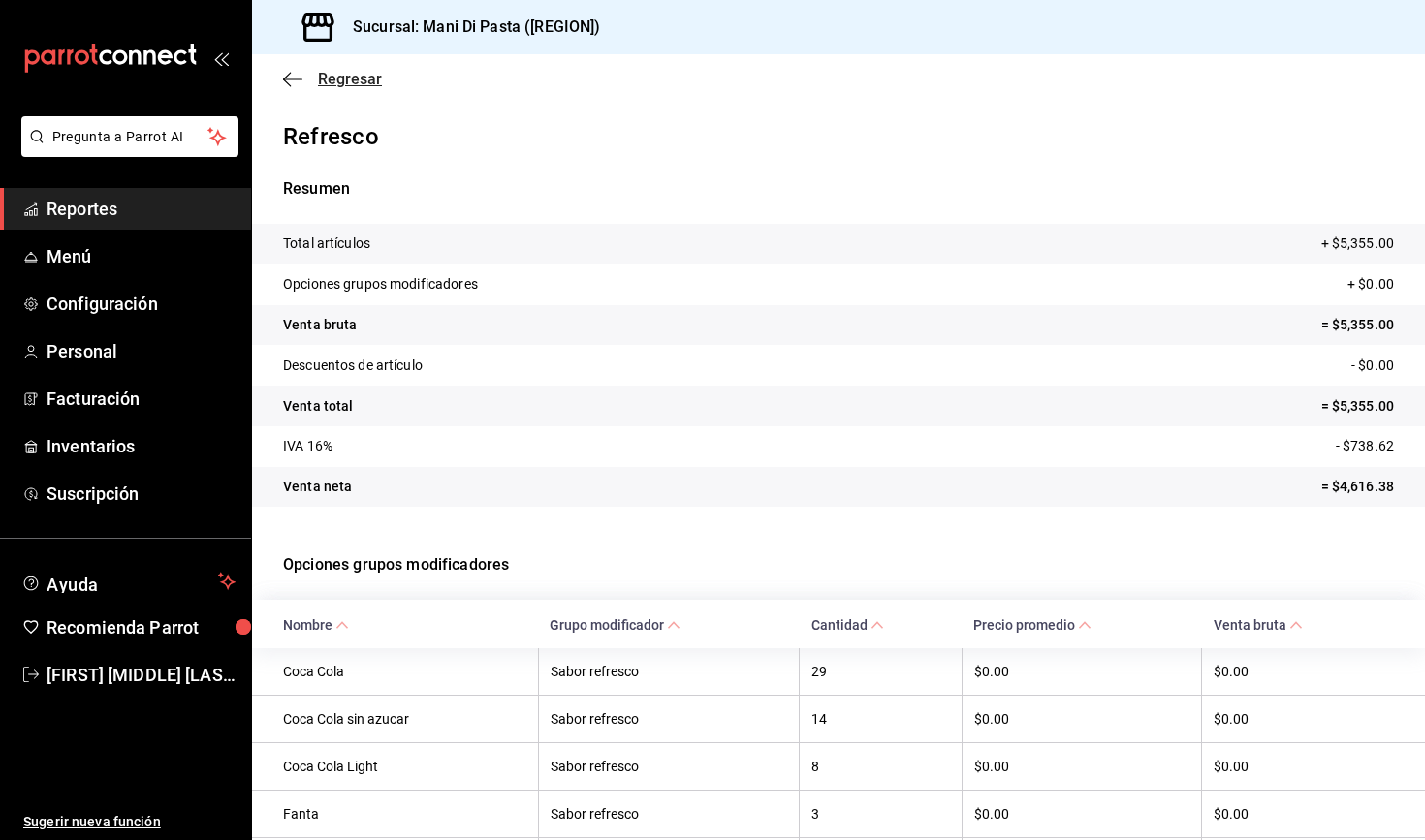 click 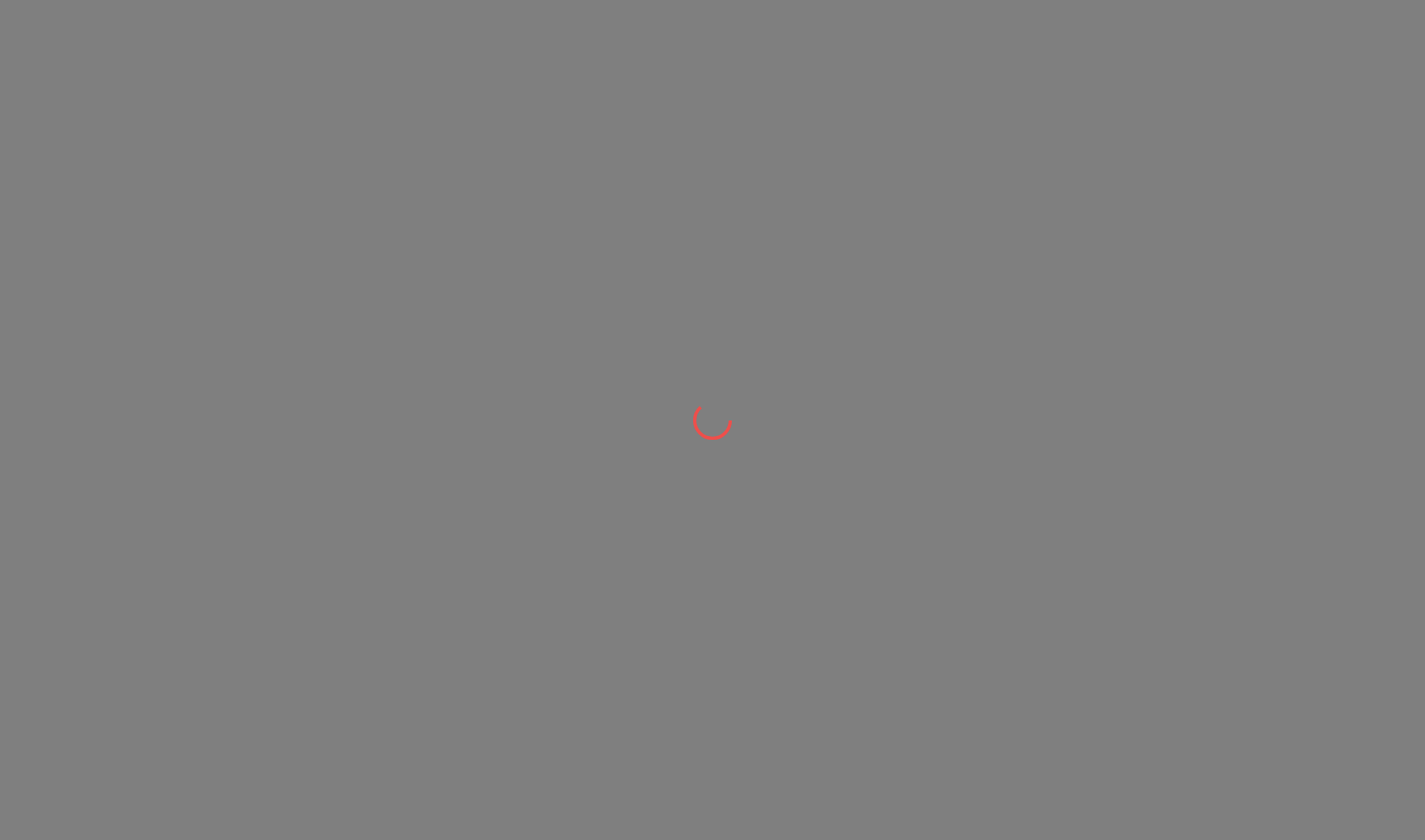 scroll, scrollTop: 0, scrollLeft: 0, axis: both 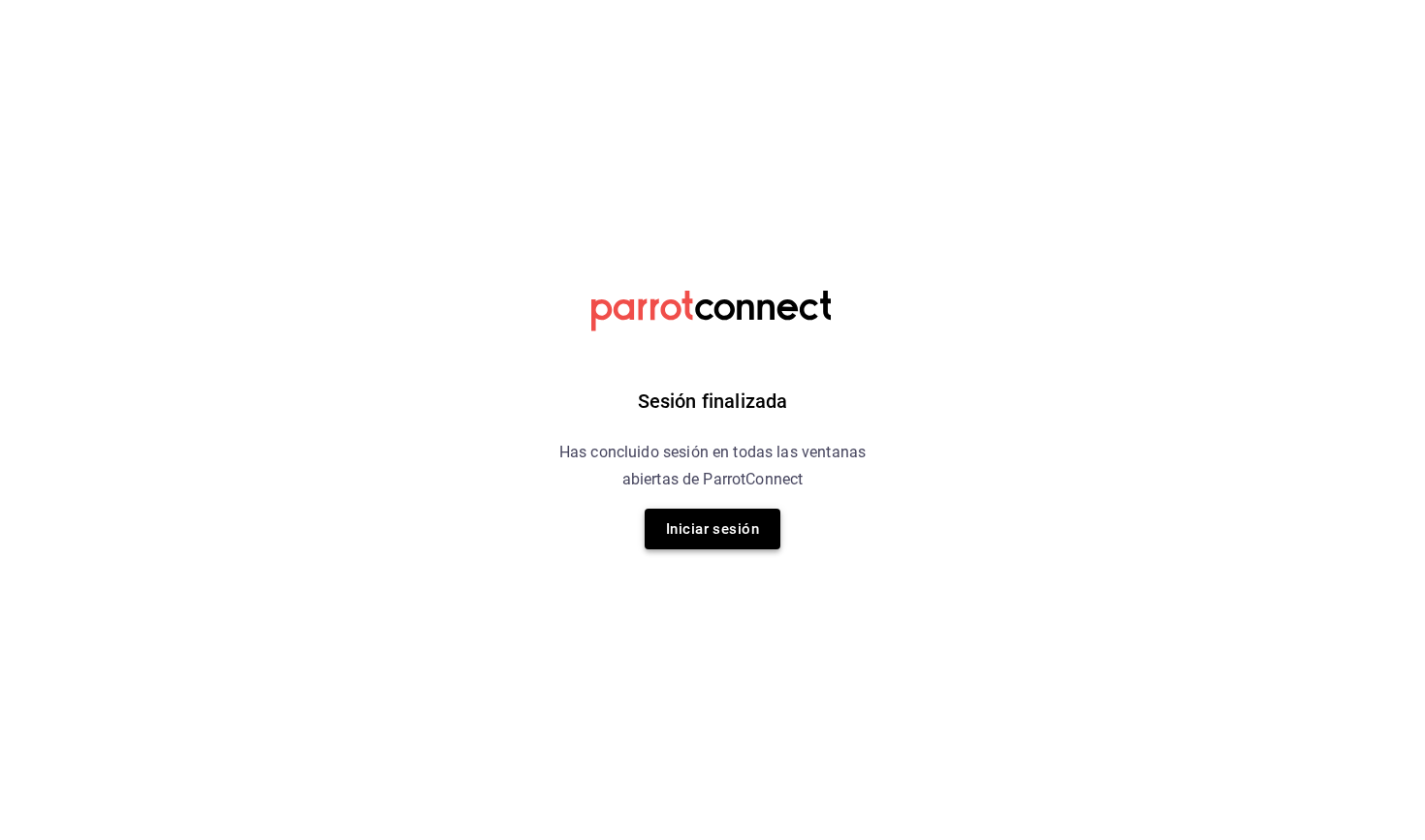 click on "Iniciar sesión" at bounding box center (712, 529) 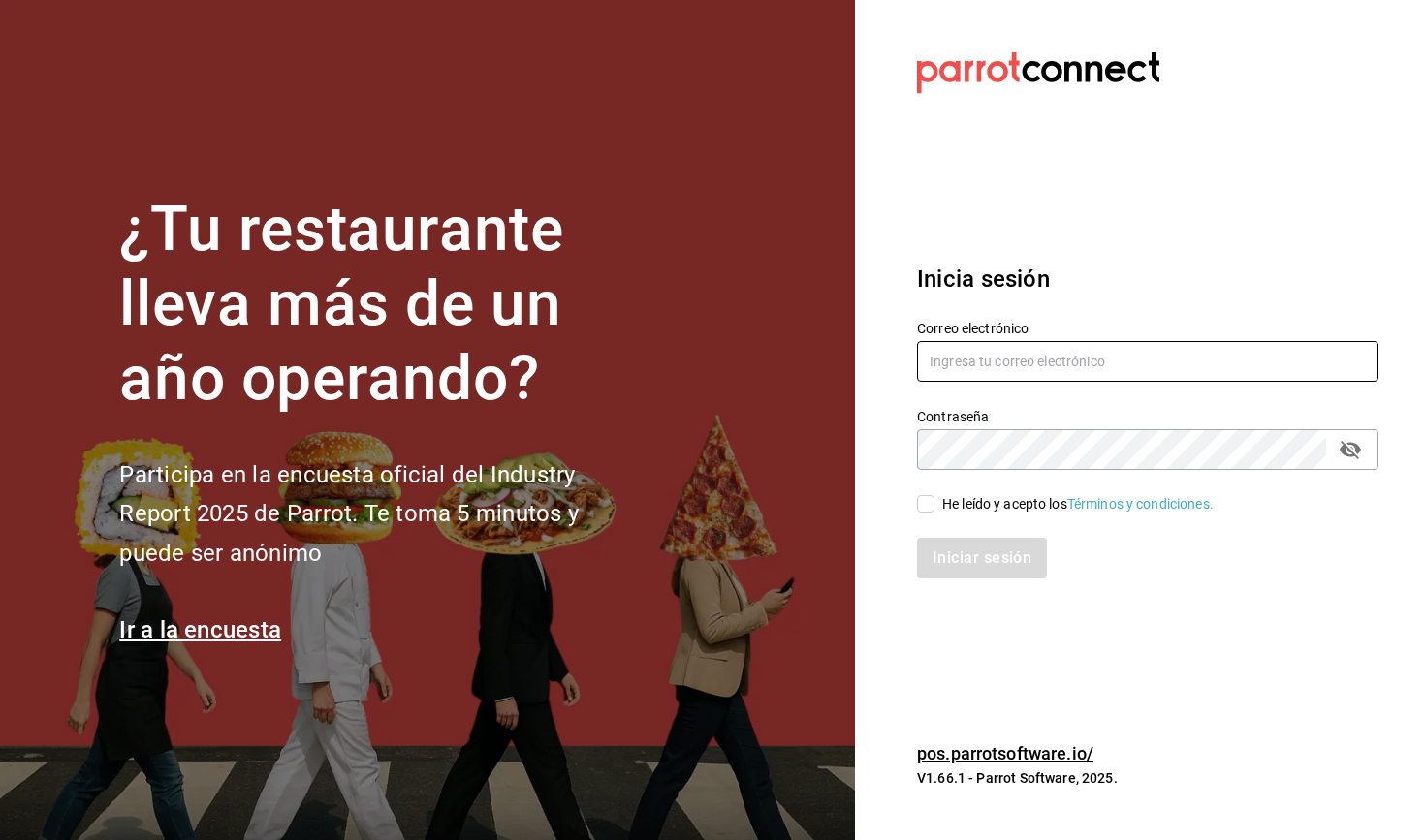 type on "contacto@manidipasta.com" 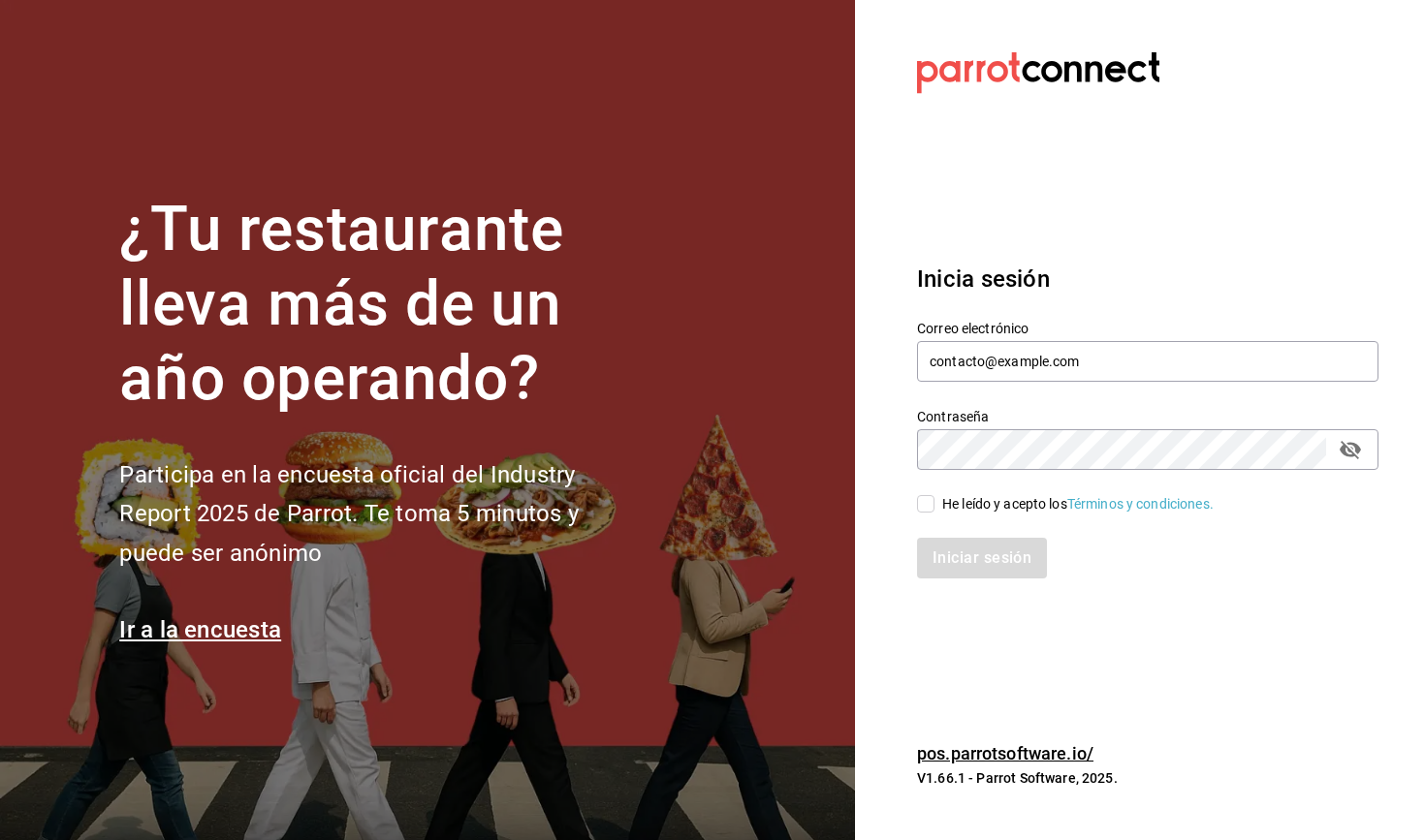 click on "Iniciar sesión" at bounding box center (1136, 546) 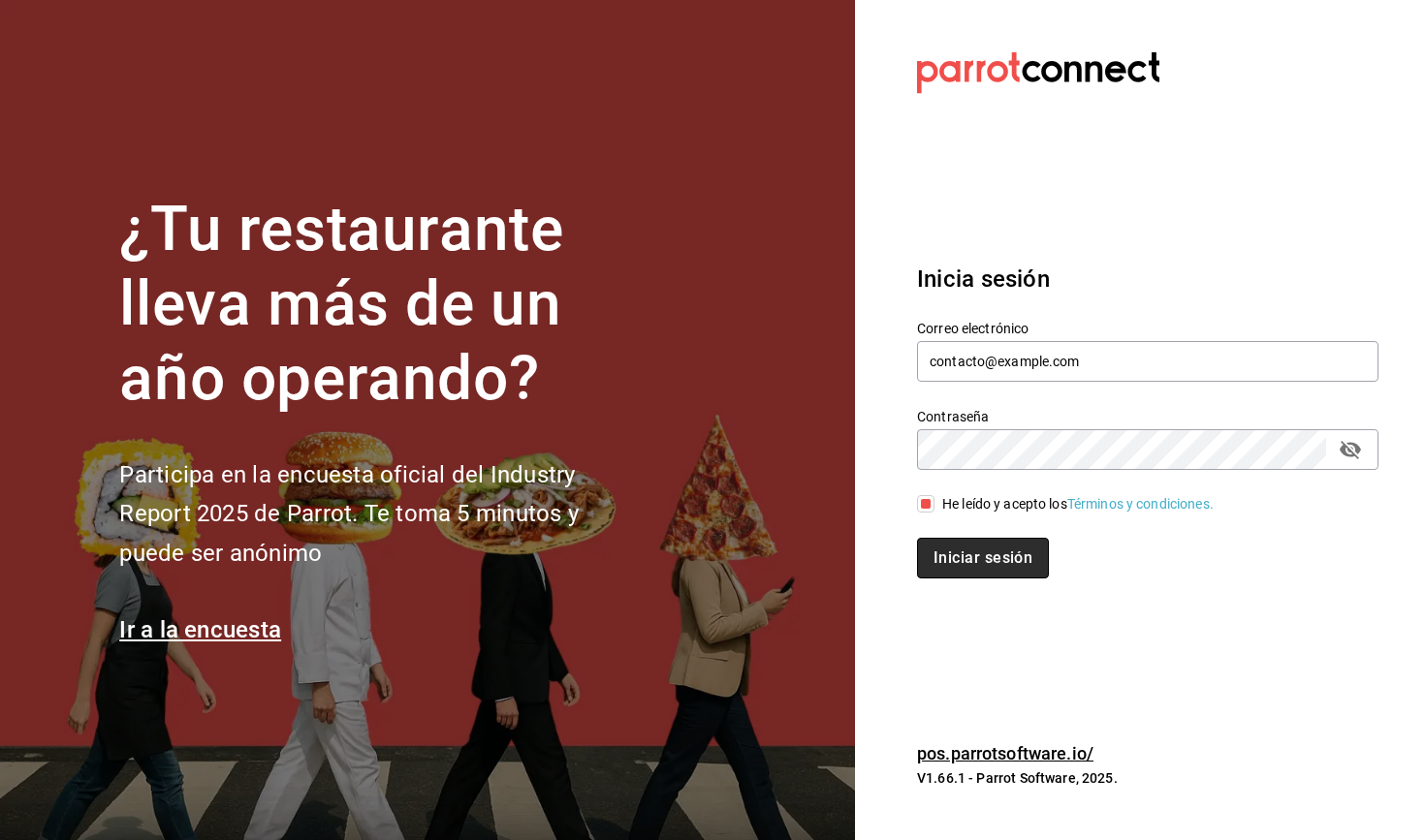 click on "Iniciar sesión" at bounding box center (983, 558) 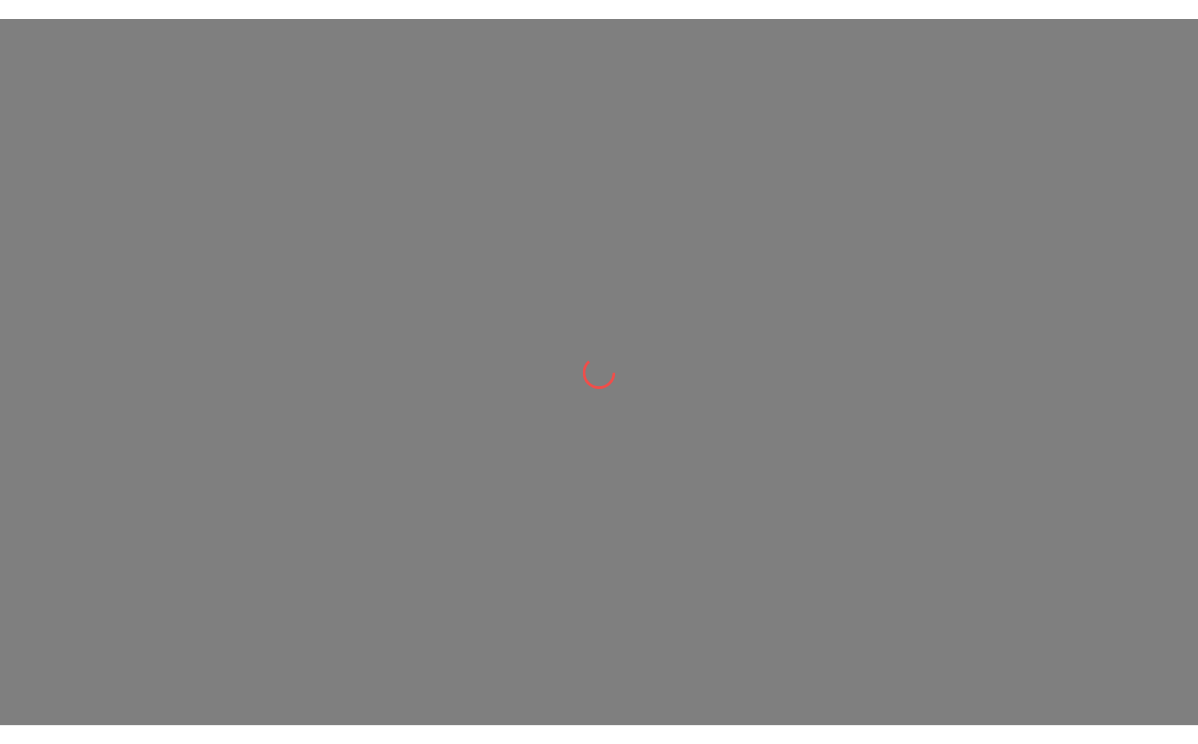 scroll, scrollTop: 0, scrollLeft: 0, axis: both 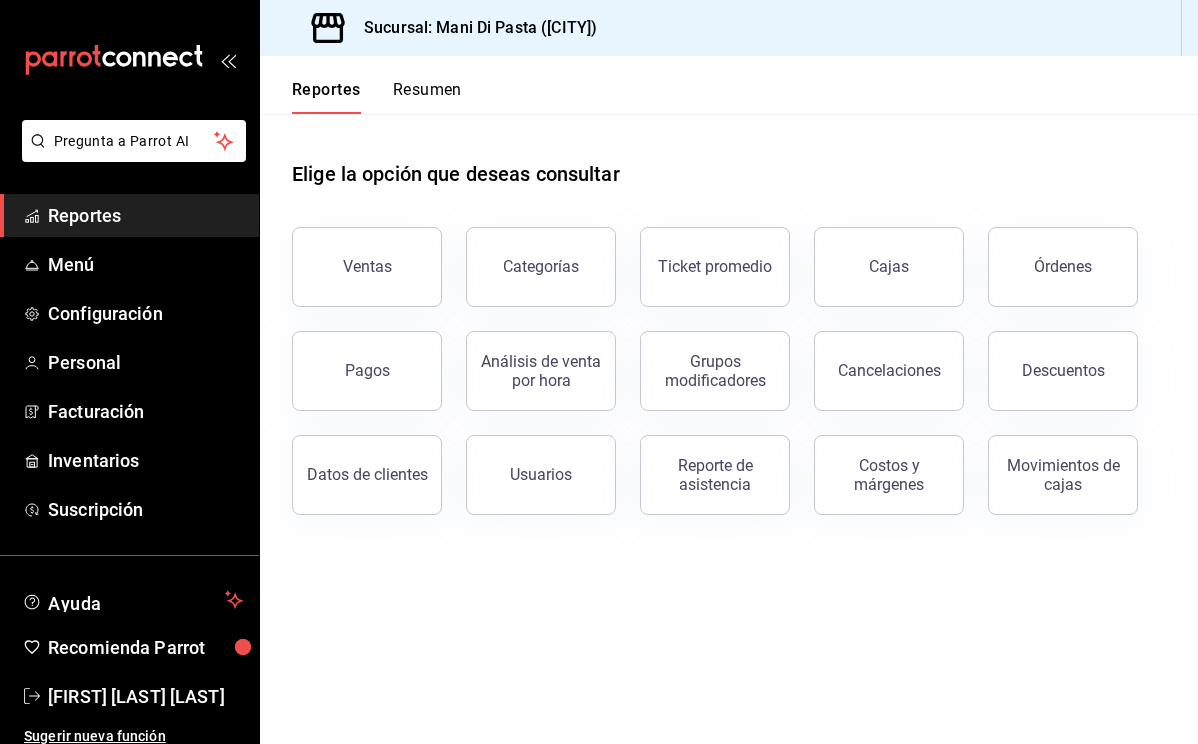 click on "Resumen" at bounding box center [427, 97] 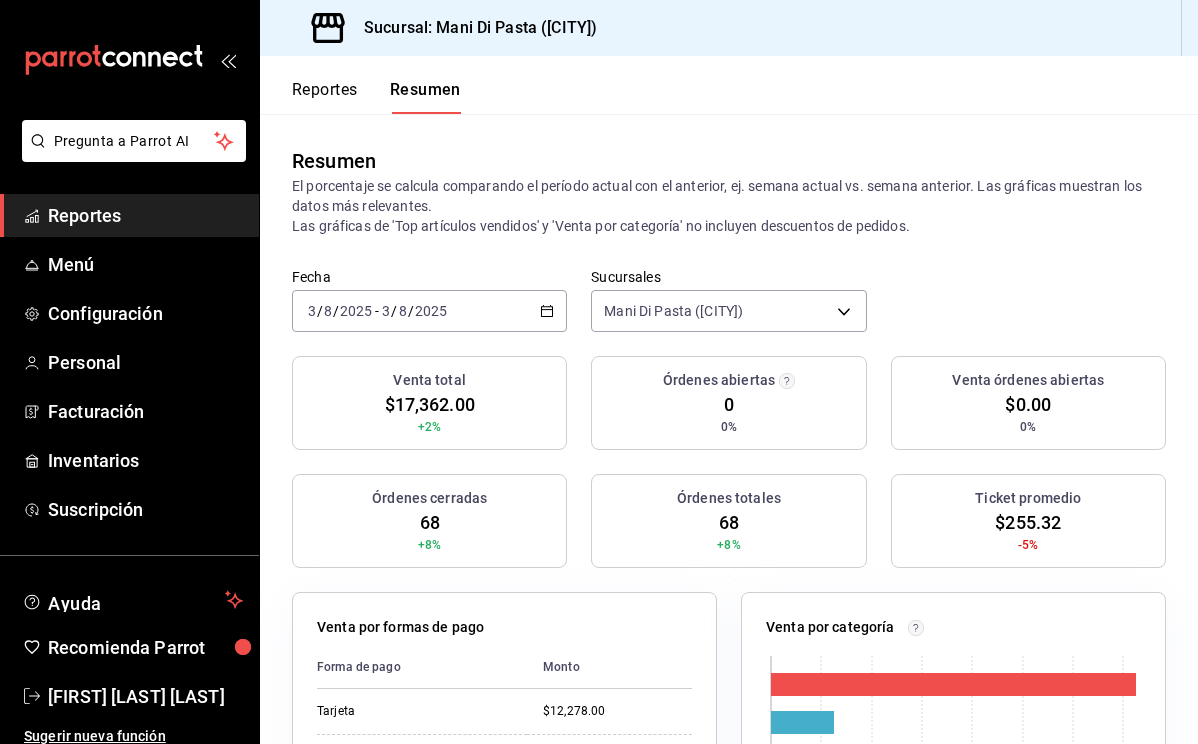 click on "Reportes" at bounding box center [325, 97] 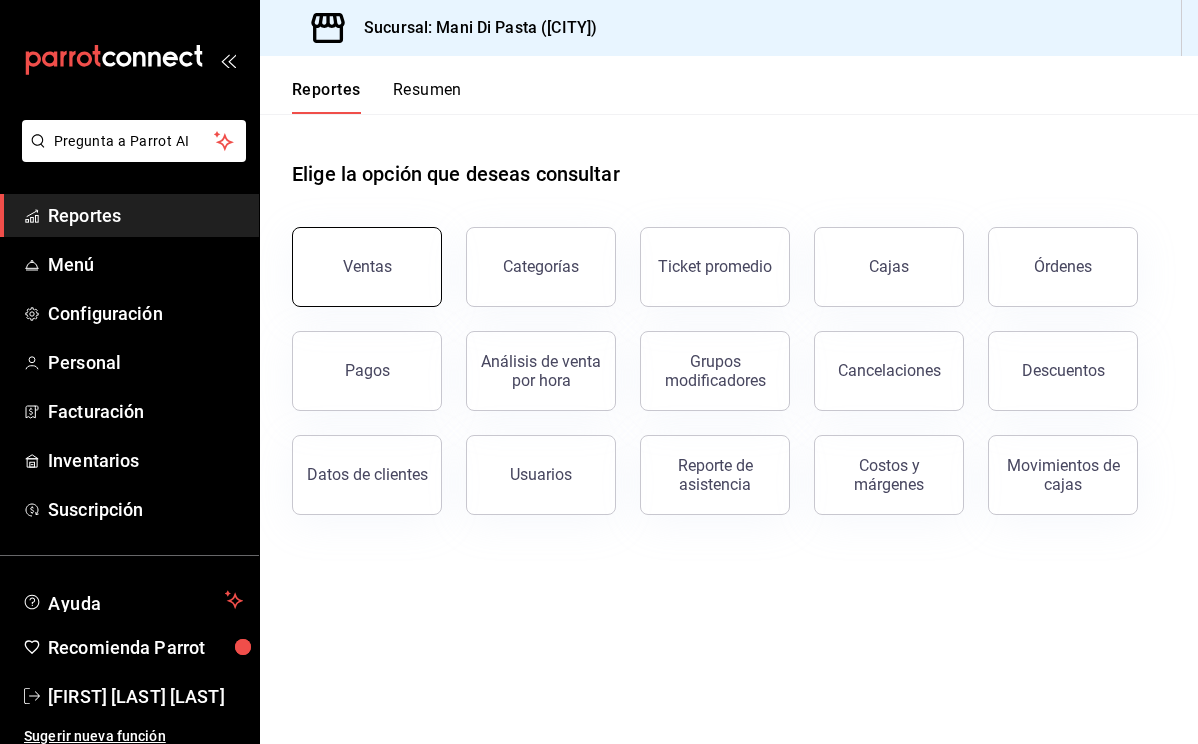 scroll, scrollTop: 0, scrollLeft: 0, axis: both 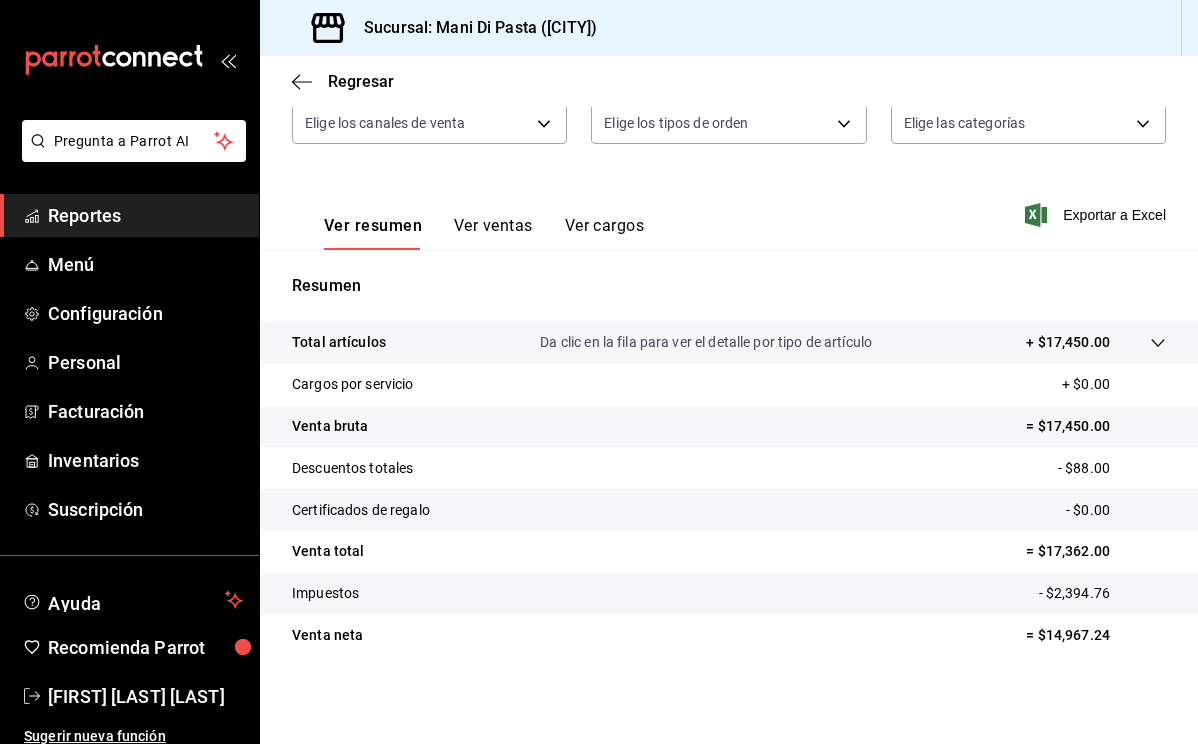 click on "Ver resumen Ver ventas Ver cargos" at bounding box center (468, 221) 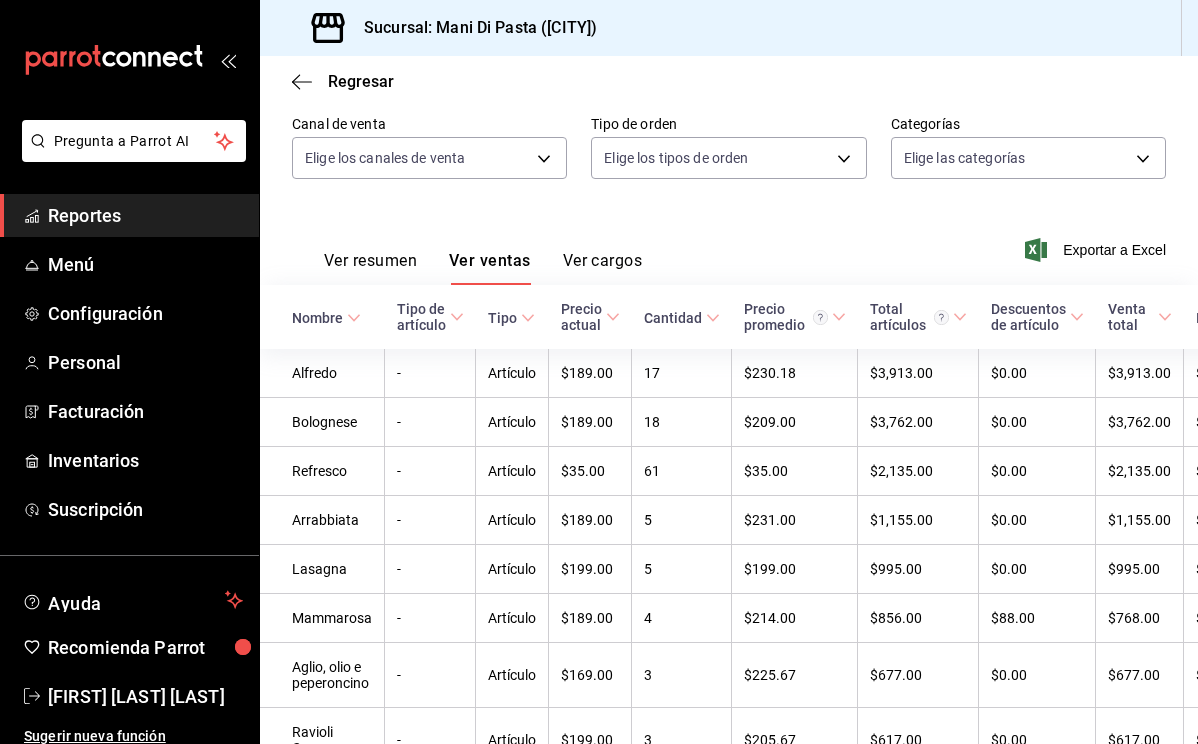 scroll, scrollTop: 224, scrollLeft: 0, axis: vertical 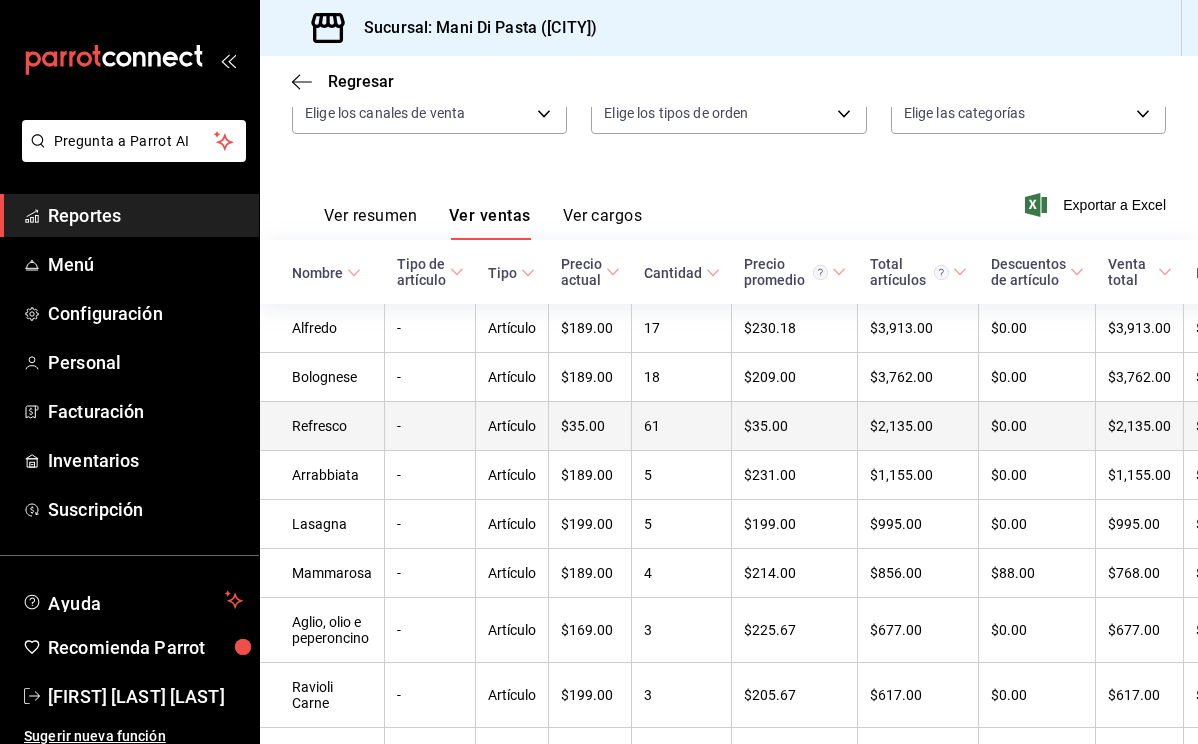 click on "-" at bounding box center [430, 426] 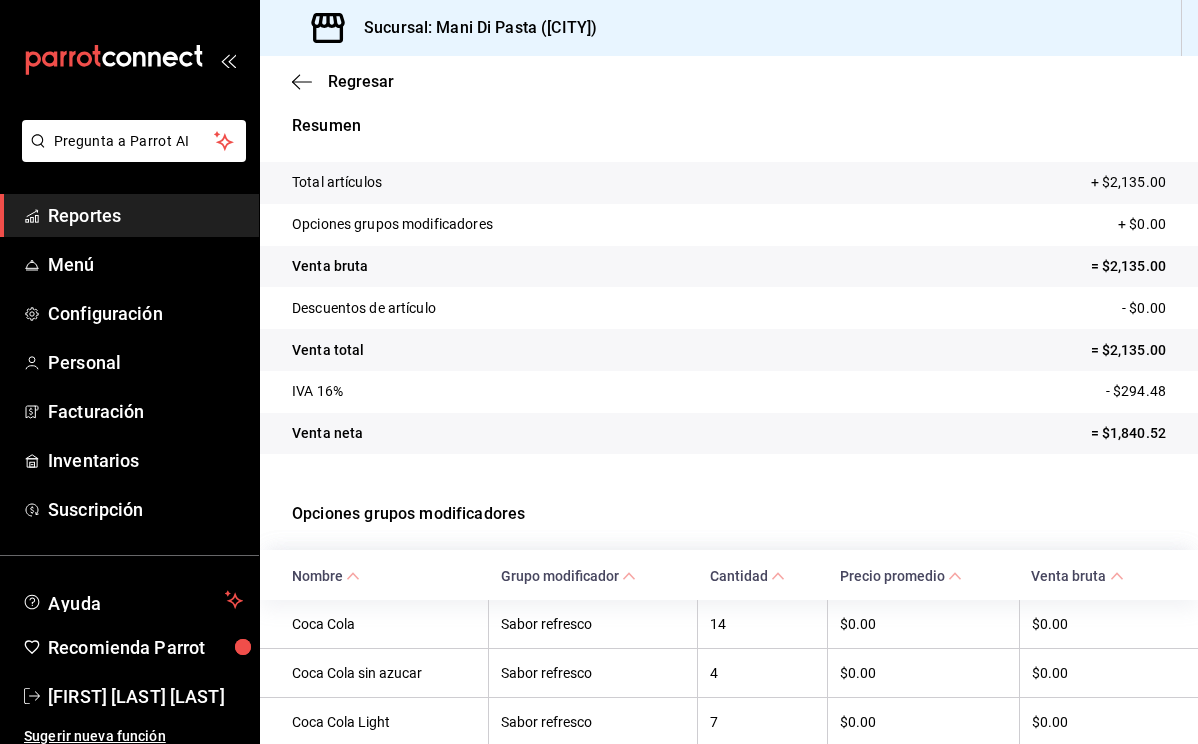 scroll, scrollTop: 10, scrollLeft: 0, axis: vertical 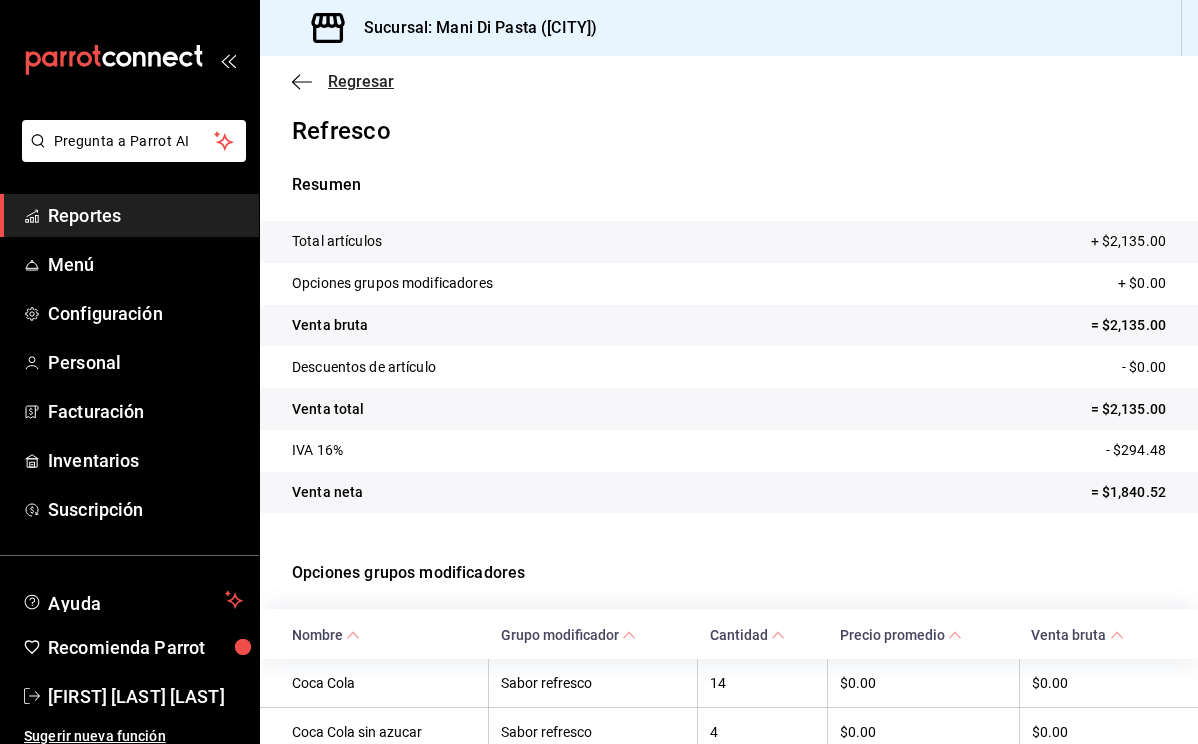 click 